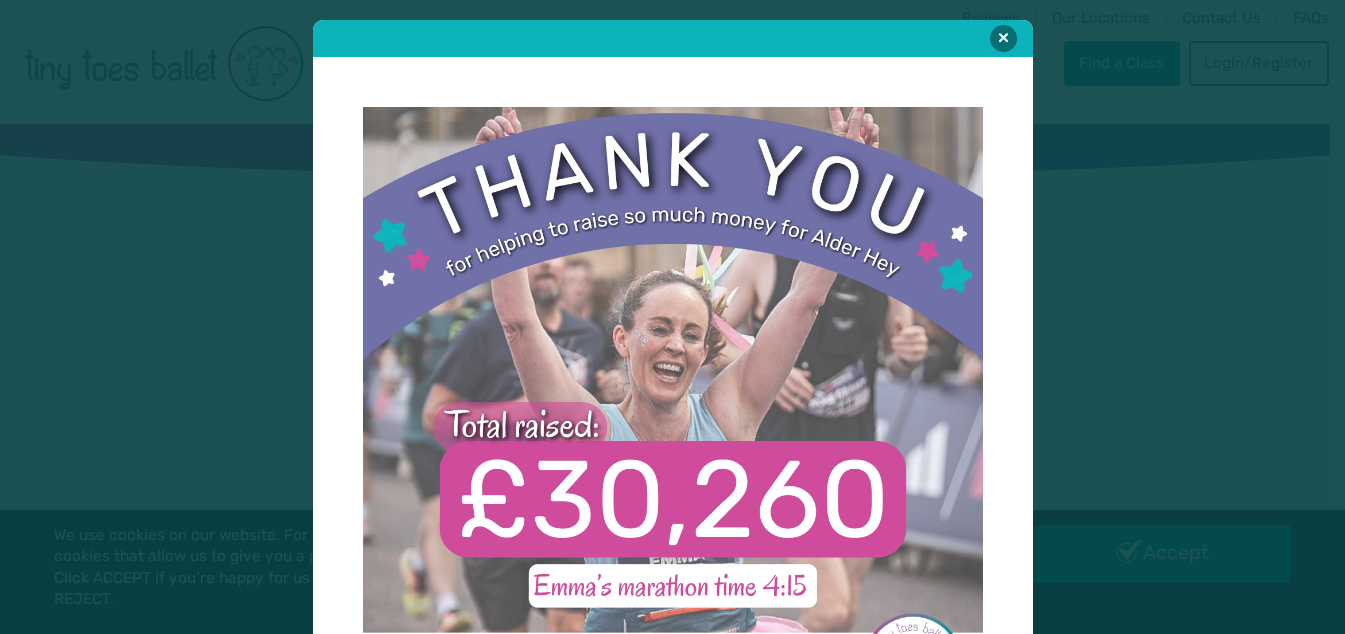 scroll, scrollTop: 0, scrollLeft: 0, axis: both 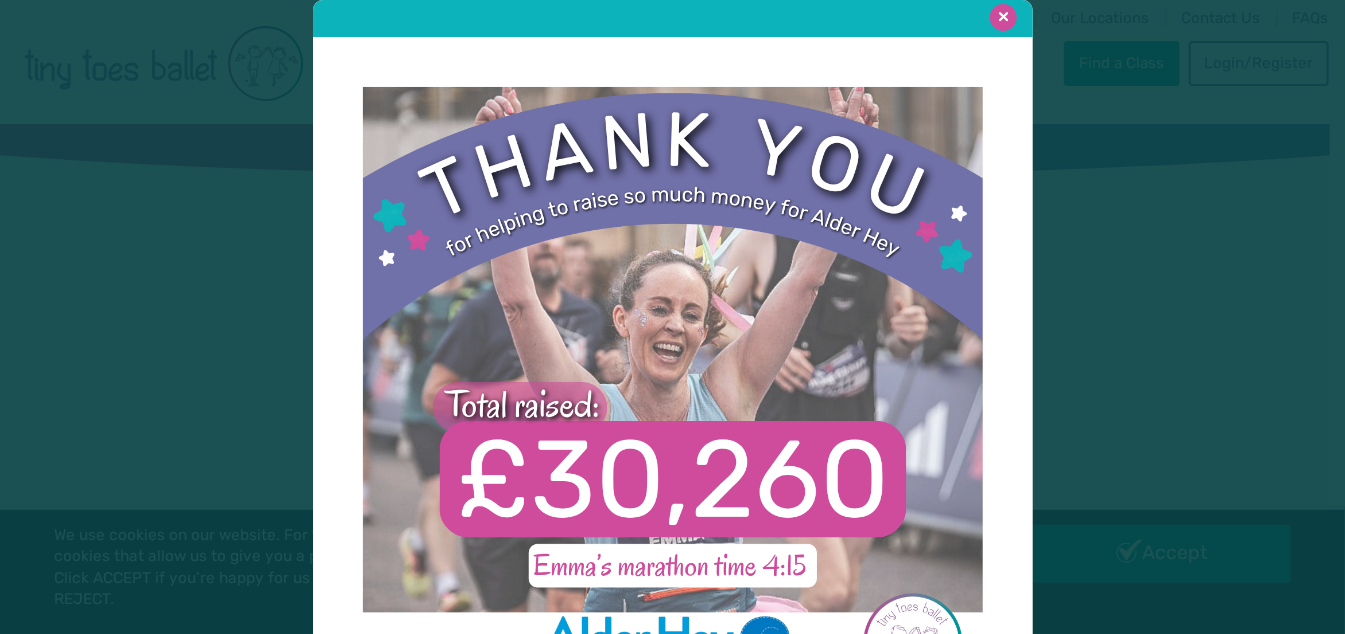 click at bounding box center [1003, 17] 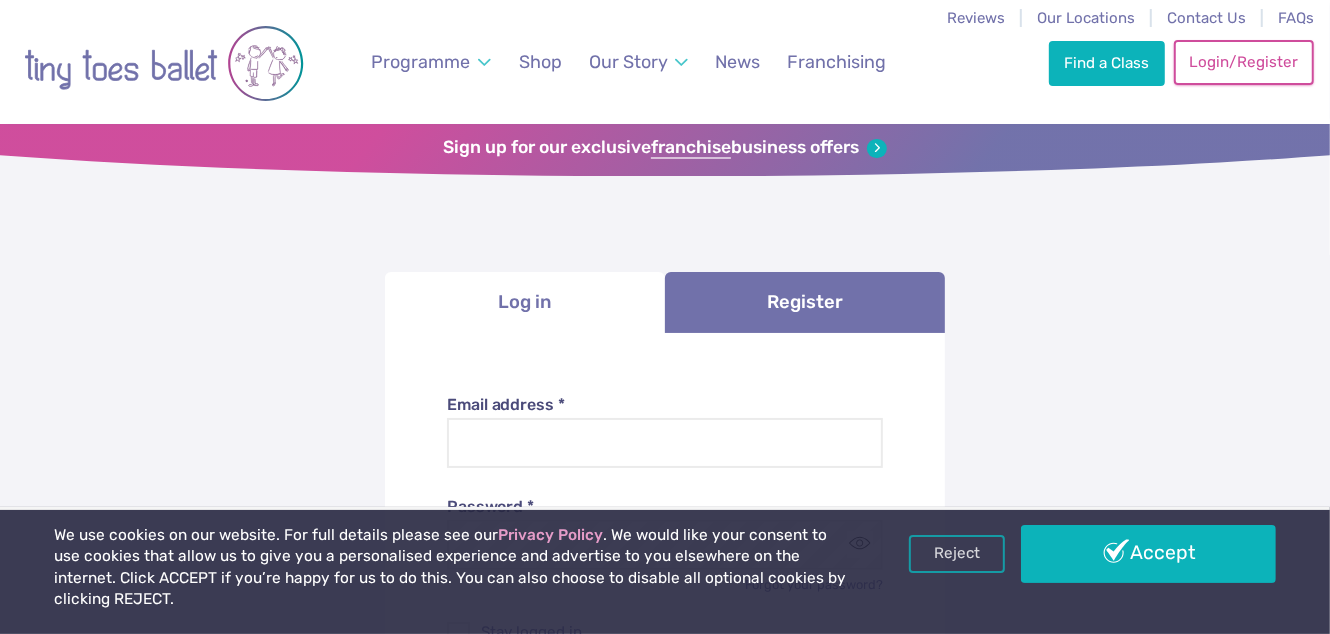 click on "Login/Register" at bounding box center (1244, 62) 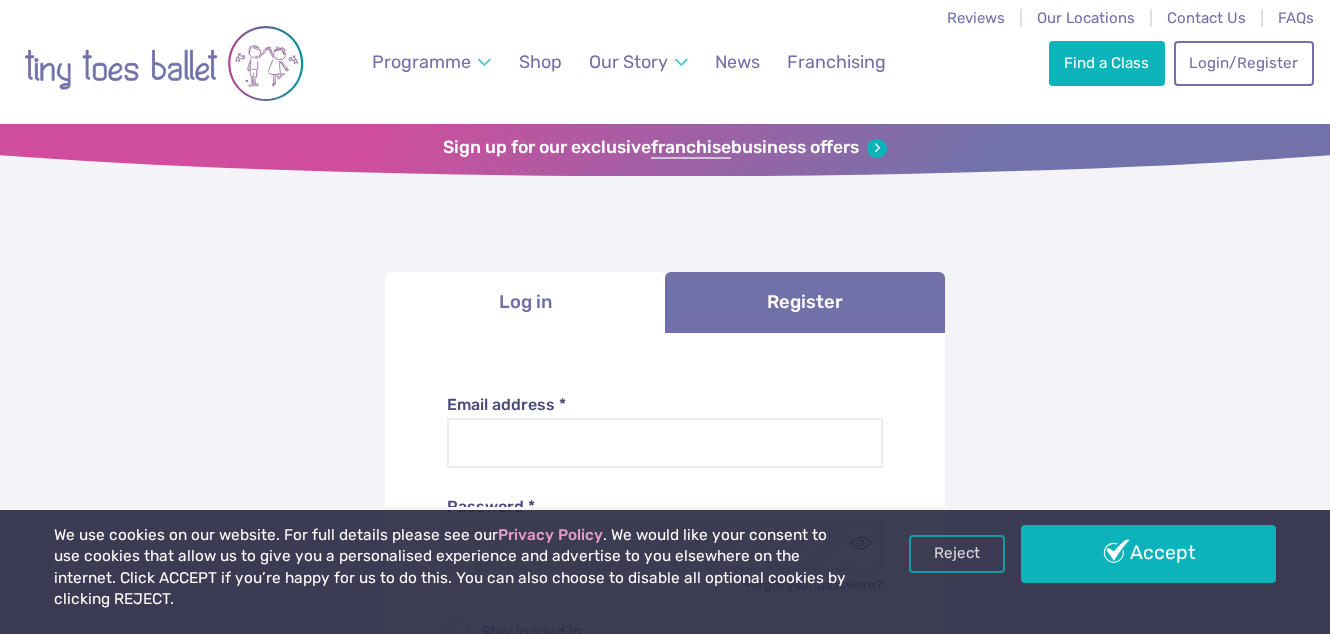 scroll, scrollTop: 0, scrollLeft: 0, axis: both 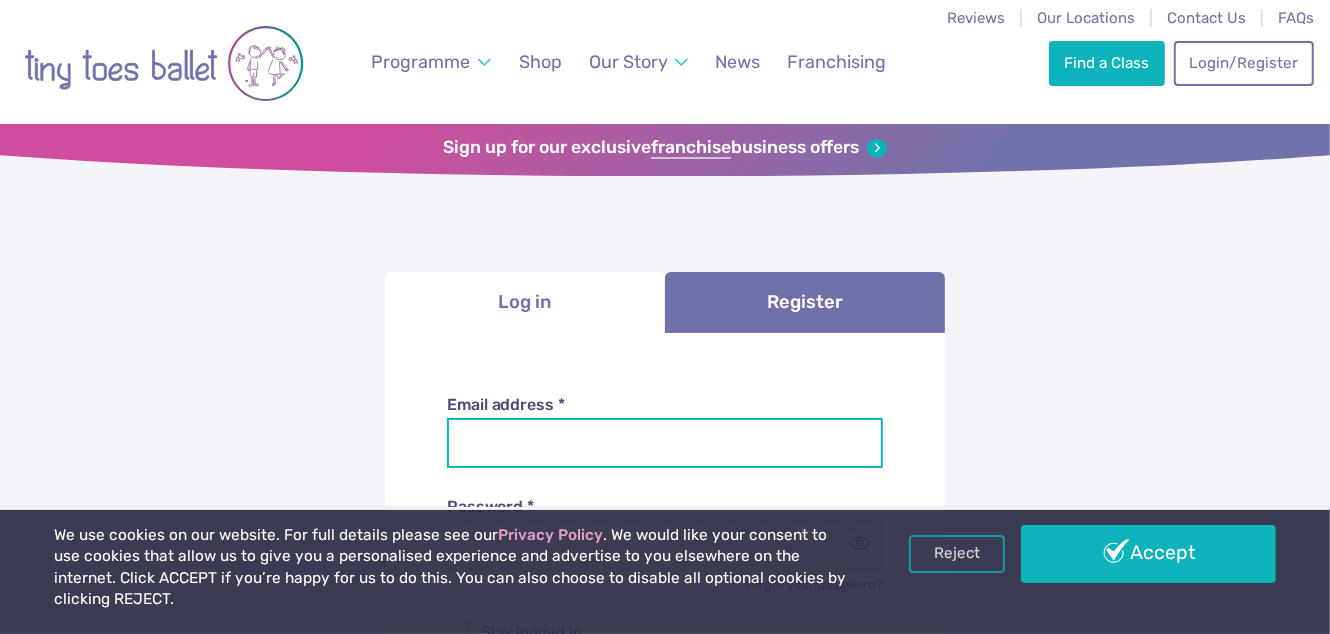 click on "Email address *" at bounding box center (665, 443) 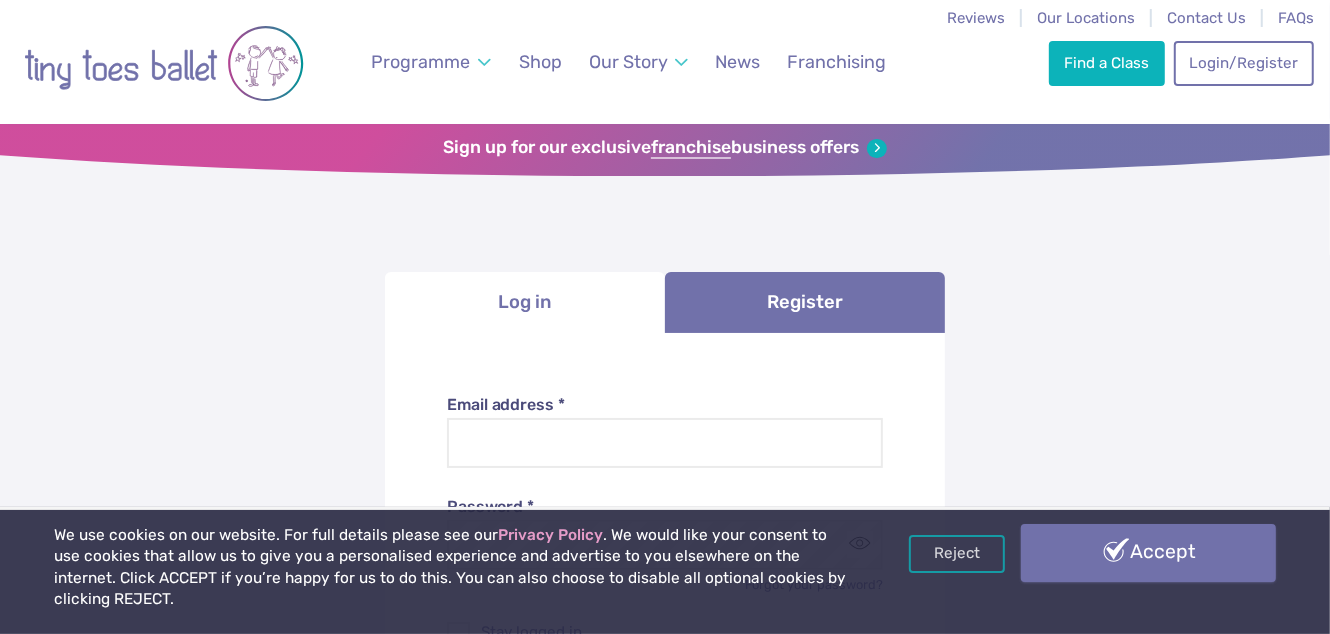 click on "Accept" at bounding box center (1148, 553) 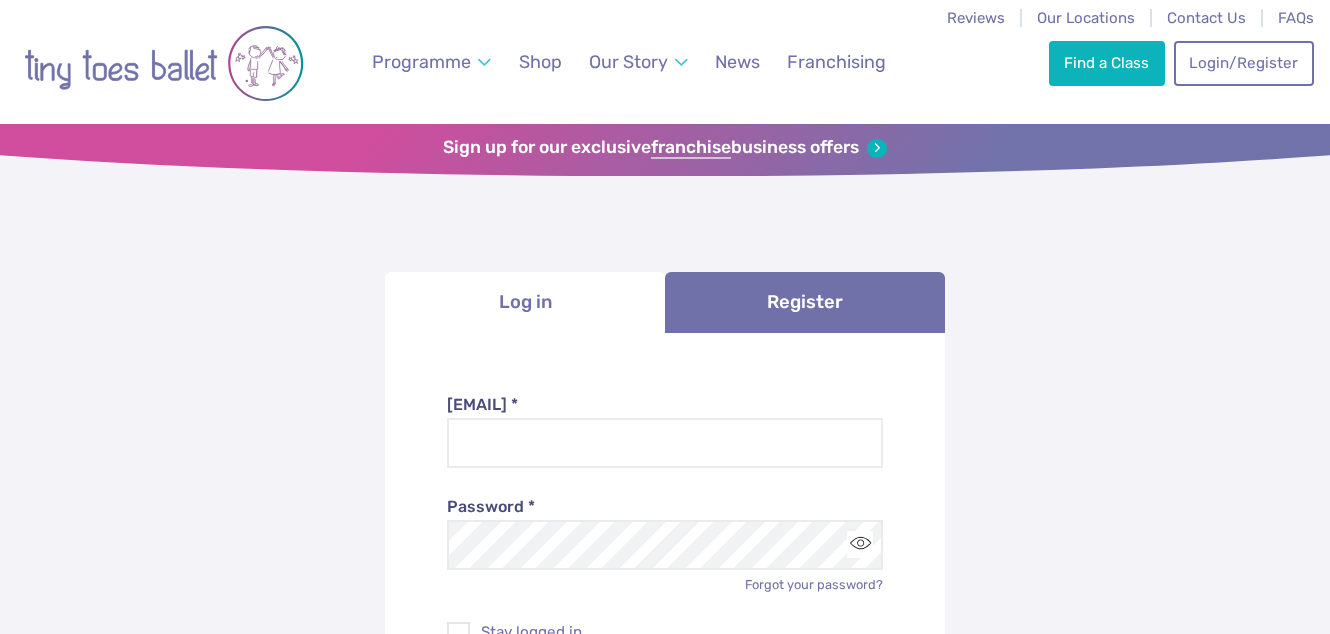 scroll, scrollTop: 0, scrollLeft: 0, axis: both 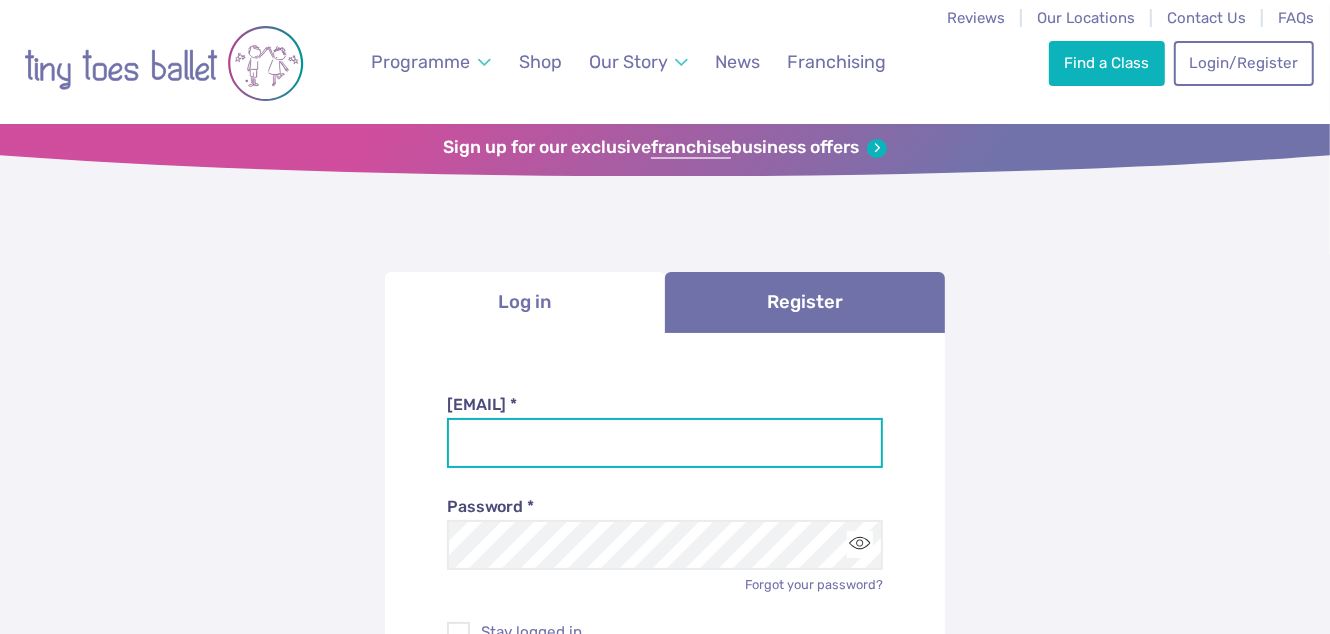 click on "Email address *" at bounding box center [665, 443] 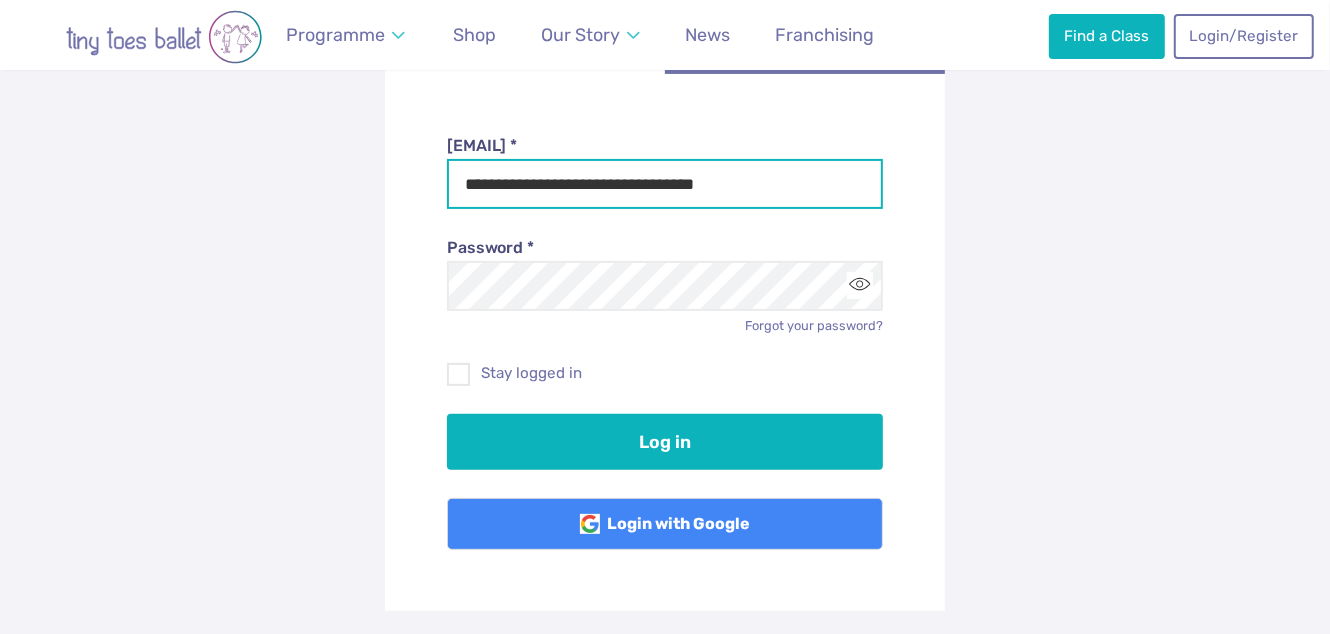 scroll, scrollTop: 300, scrollLeft: 0, axis: vertical 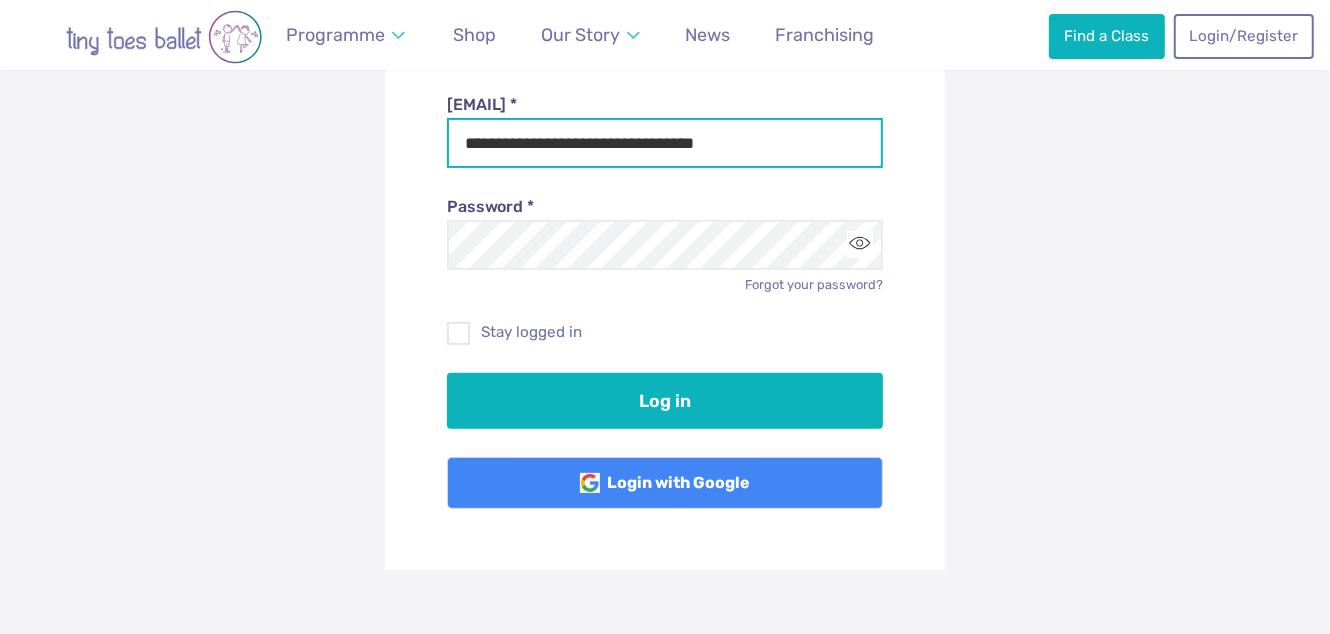 type on "**********" 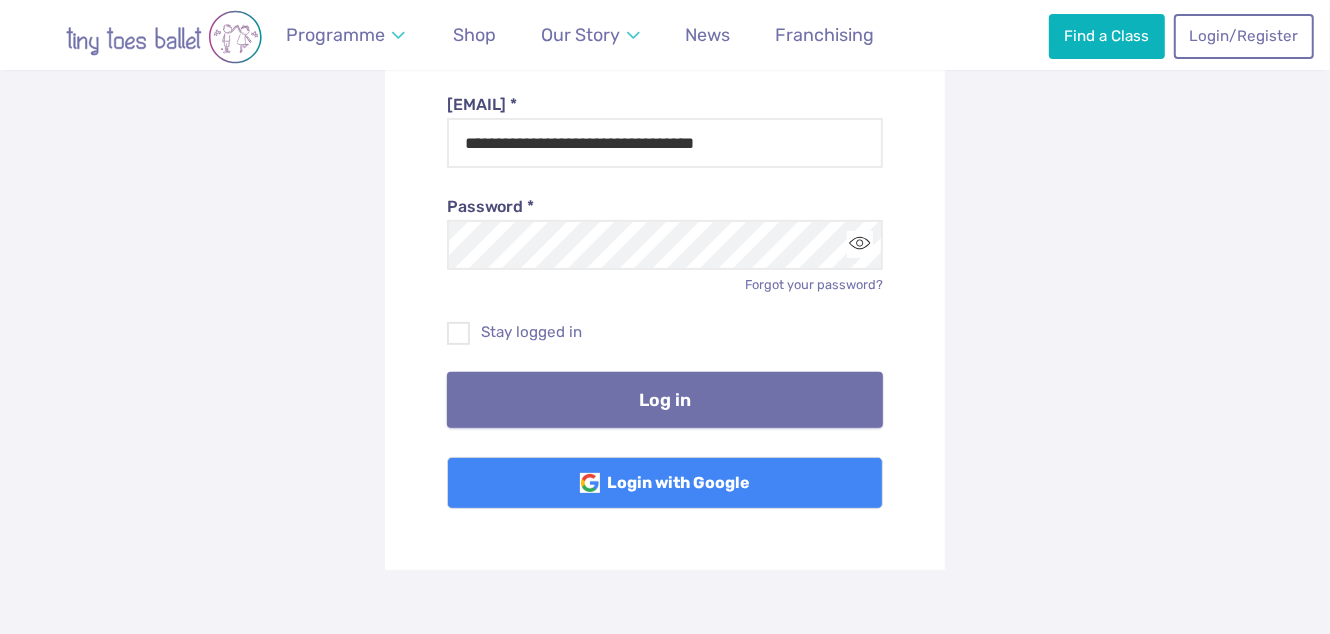 click on "Log in" at bounding box center [665, 400] 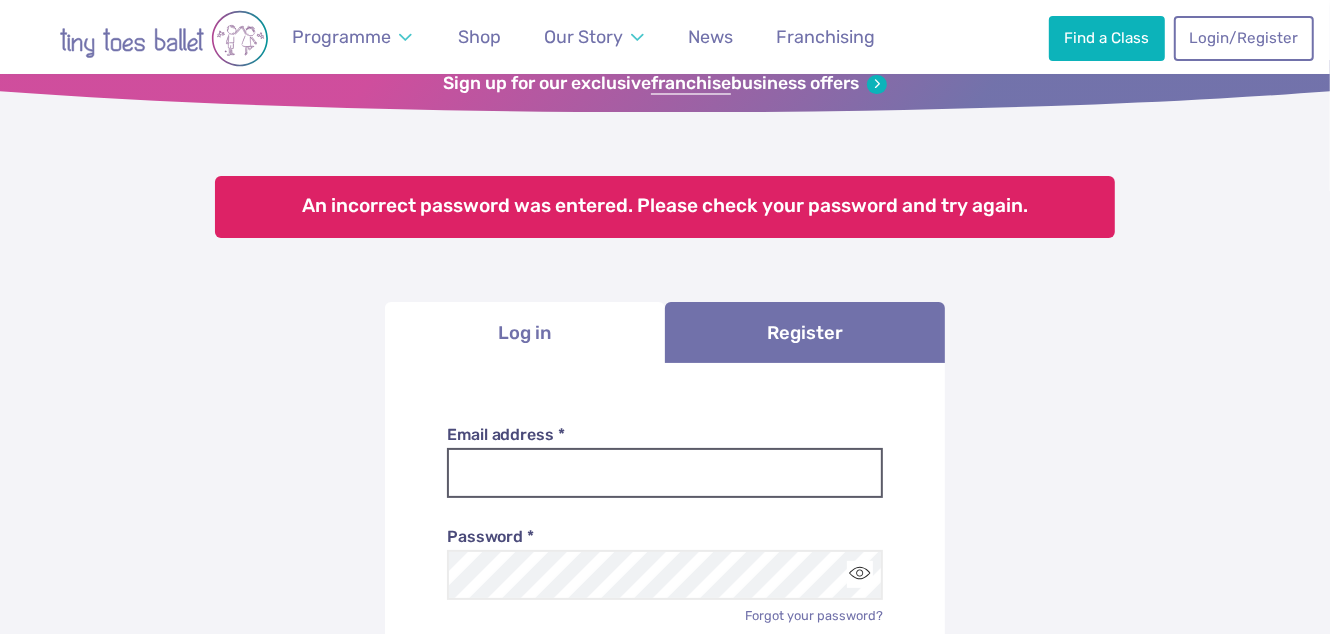 scroll, scrollTop: 99, scrollLeft: 0, axis: vertical 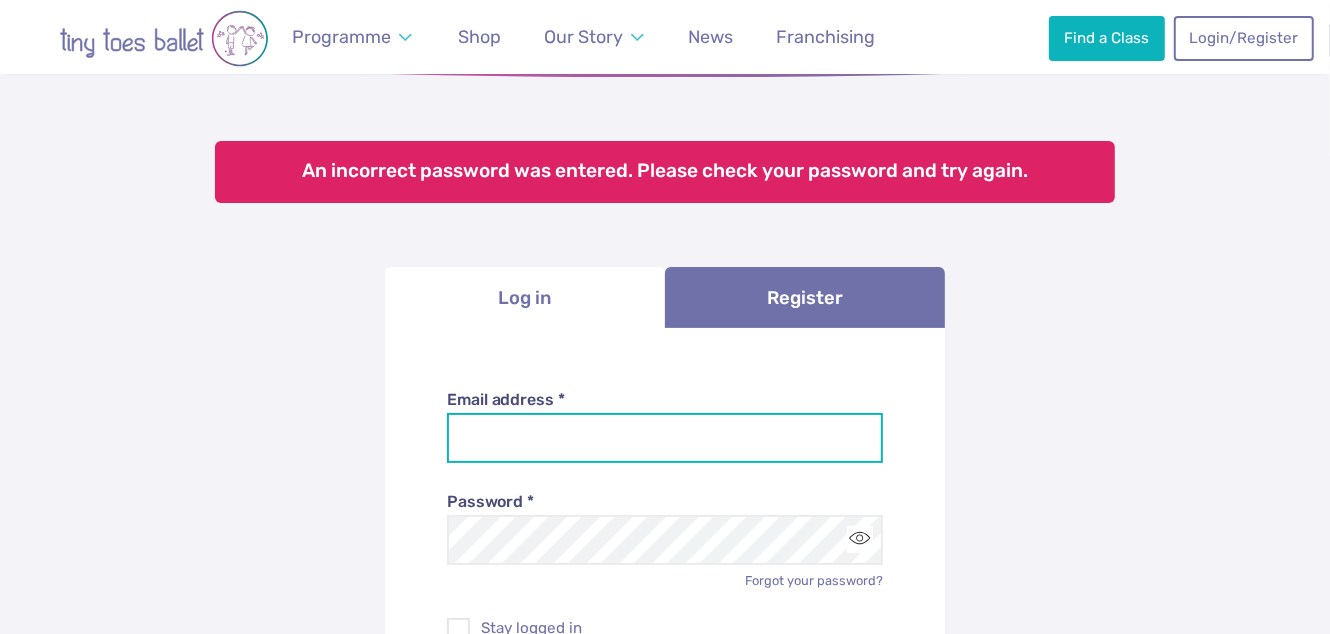 click on "Email address *" at bounding box center (665, 438) 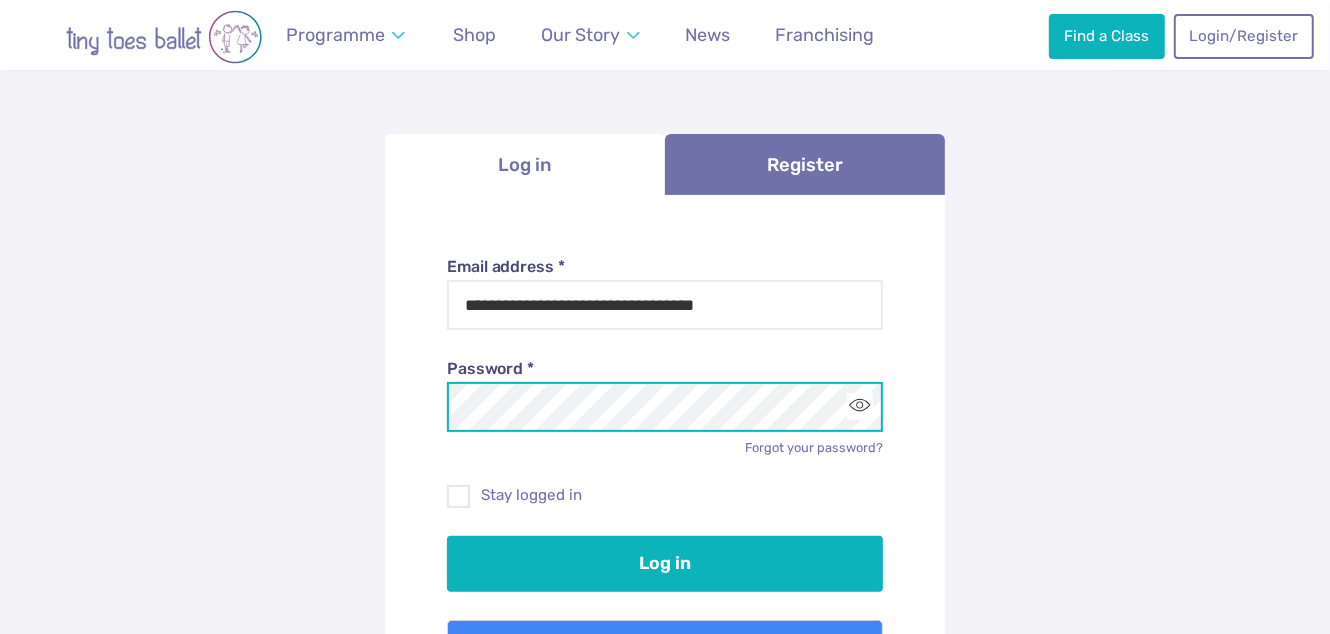 scroll, scrollTop: 399, scrollLeft: 0, axis: vertical 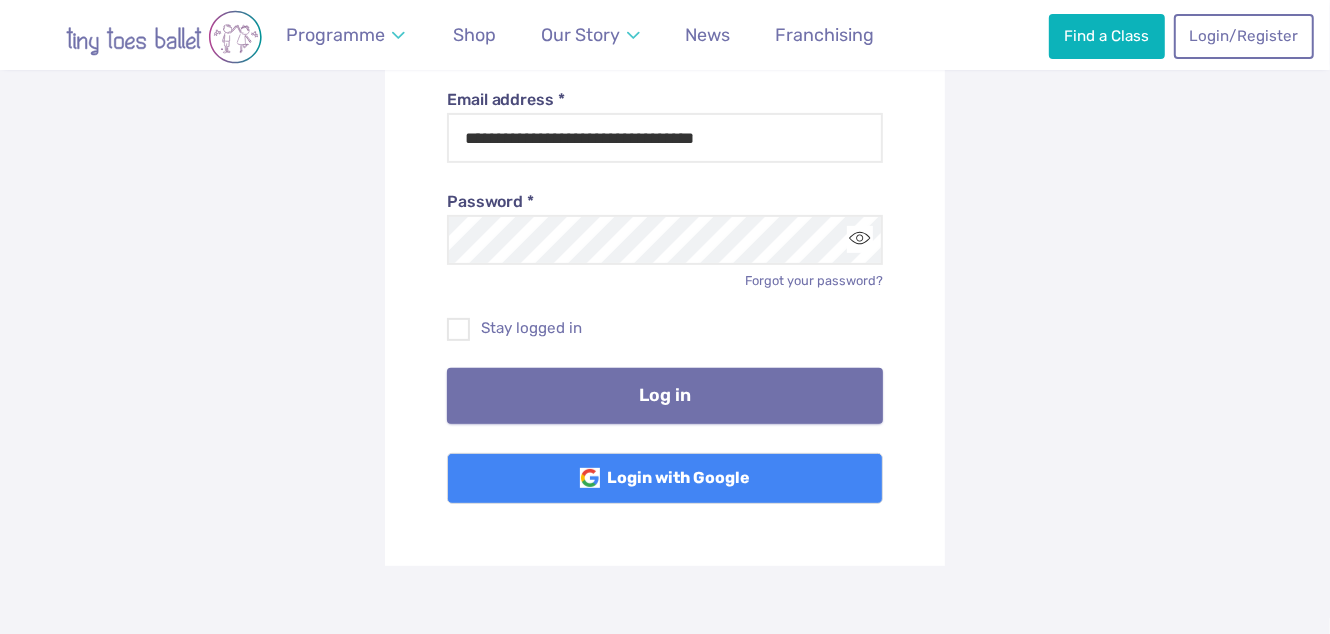 click on "Log in" at bounding box center [665, 396] 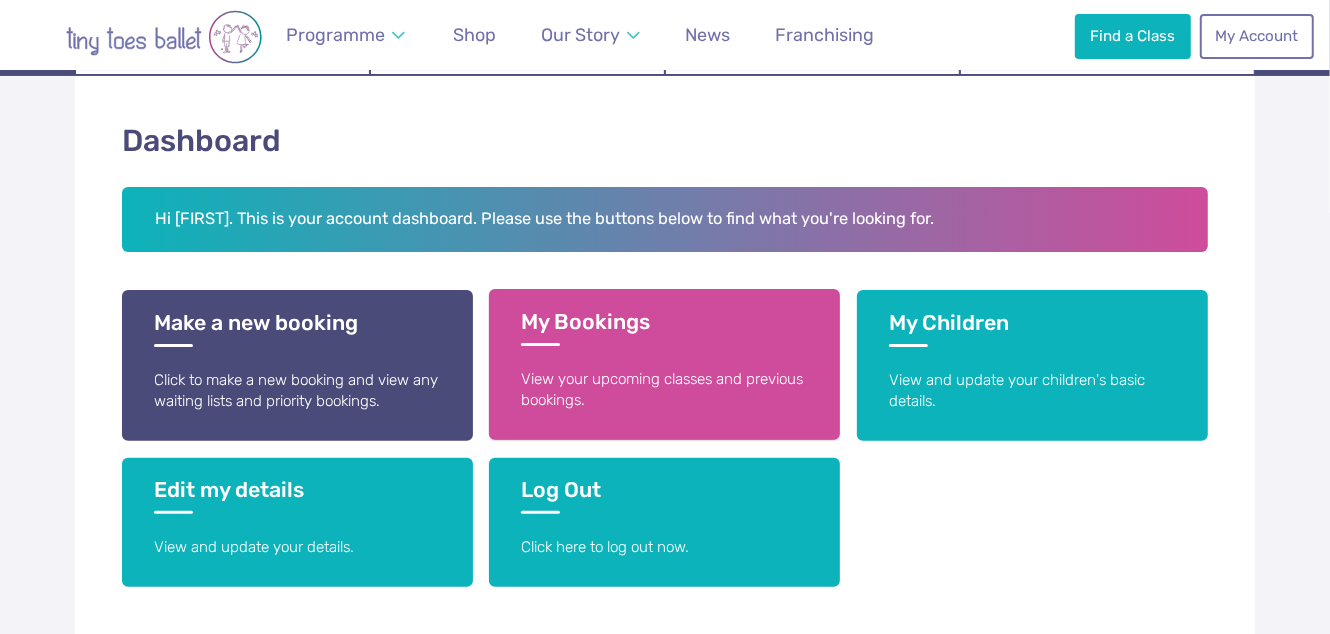 scroll, scrollTop: 300, scrollLeft: 0, axis: vertical 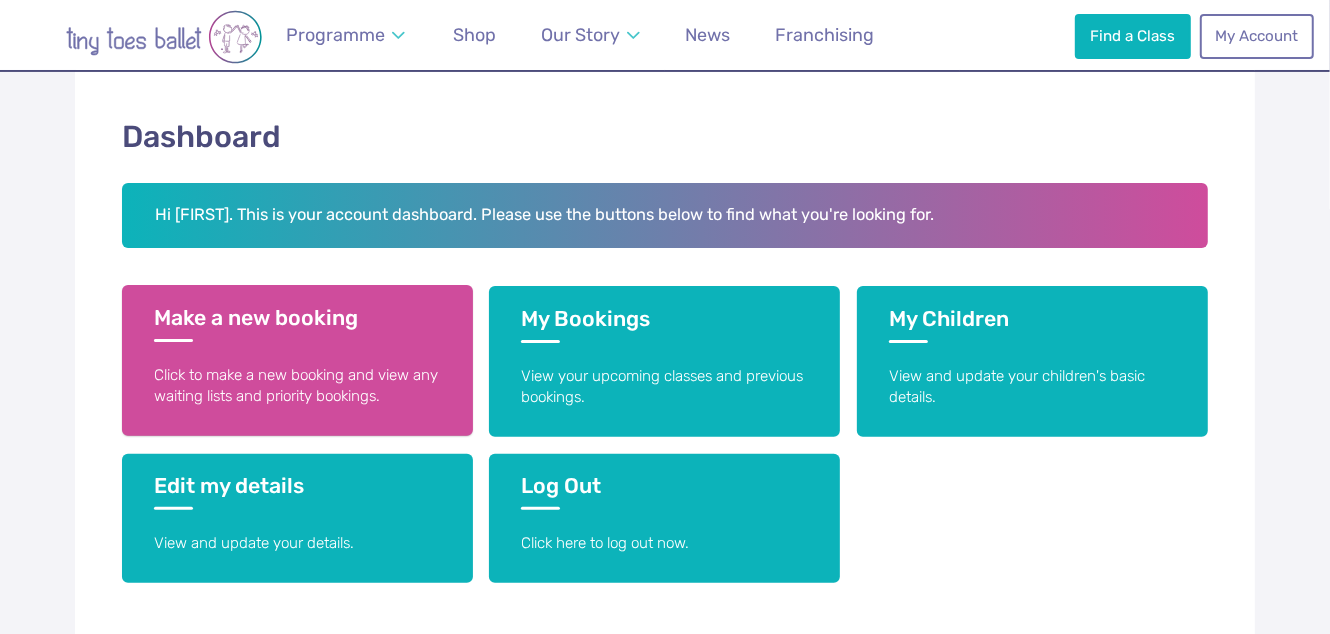 click on "Make a new booking" at bounding box center (297, 323) 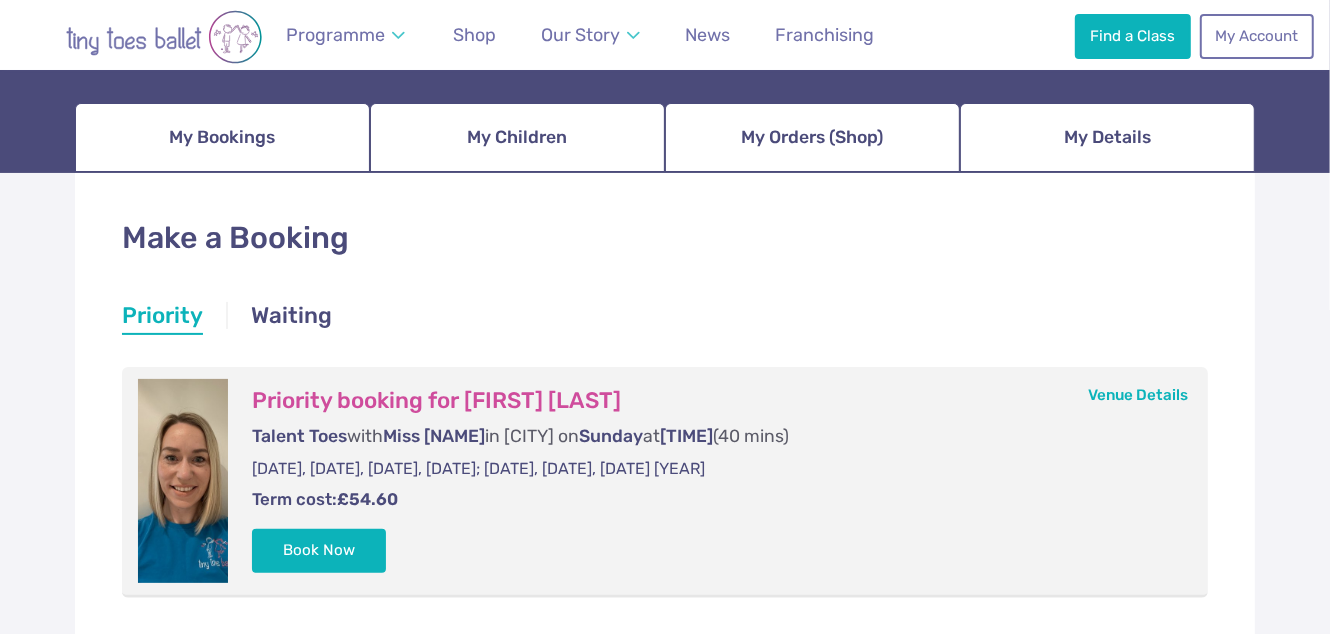 scroll, scrollTop: 300, scrollLeft: 0, axis: vertical 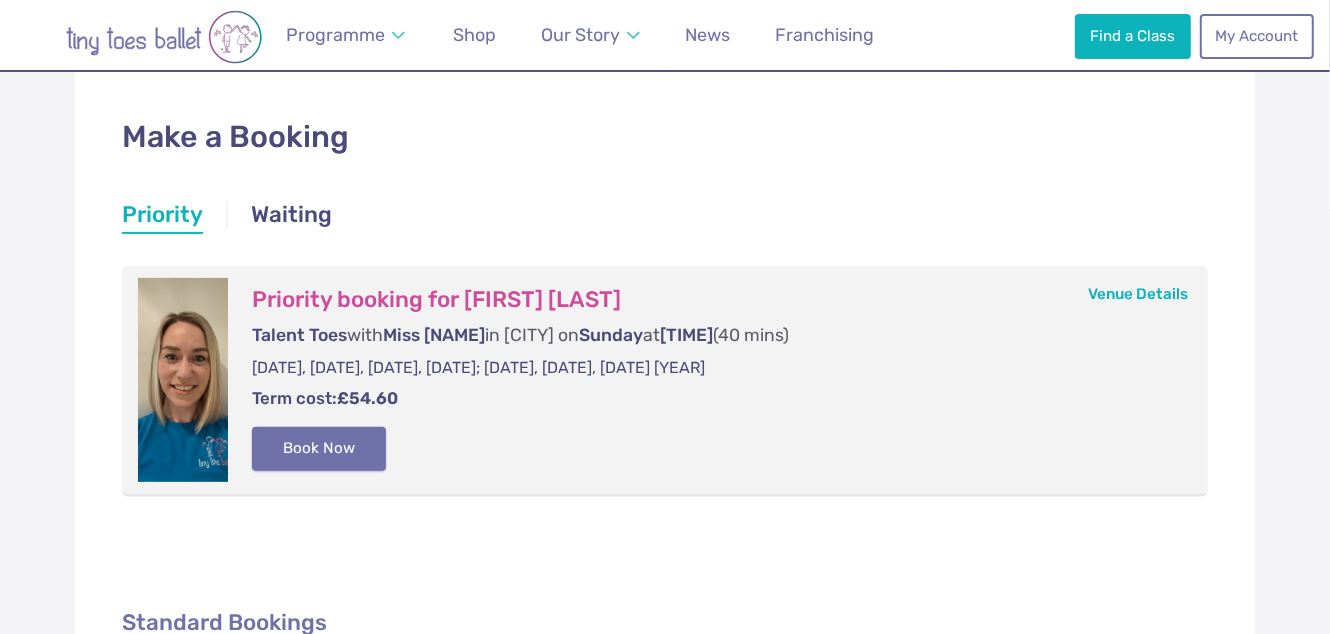 click on "Book Now" at bounding box center (319, 449) 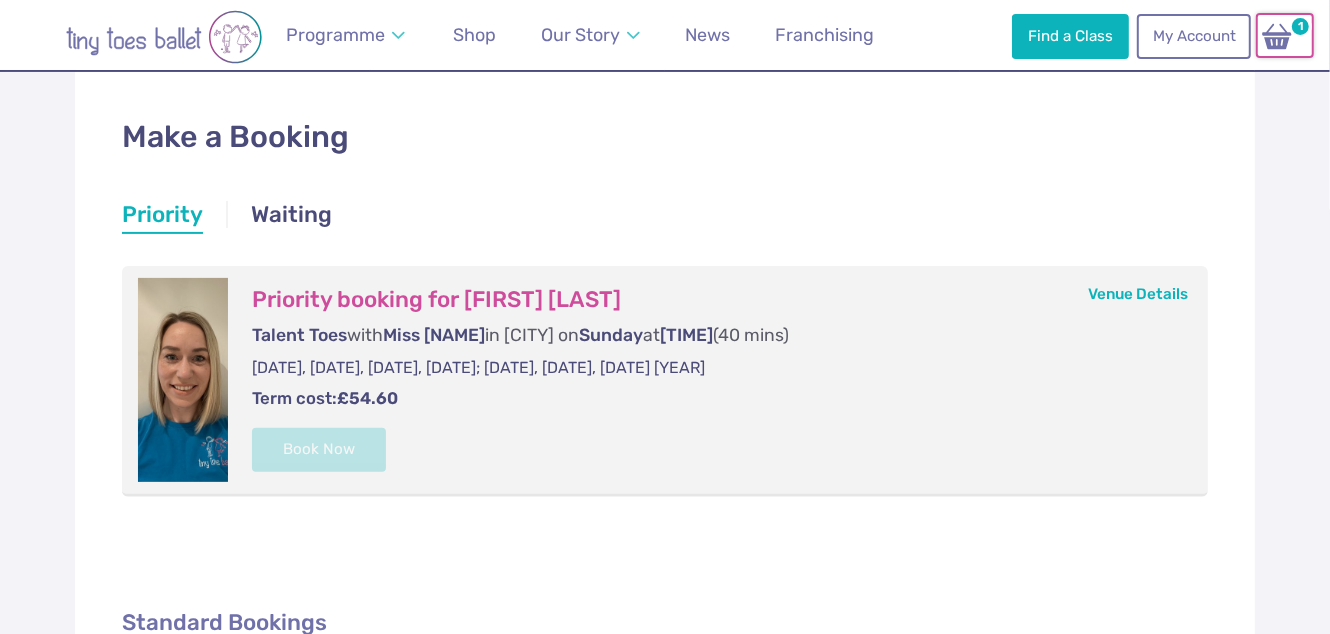 click at bounding box center [1277, 36] 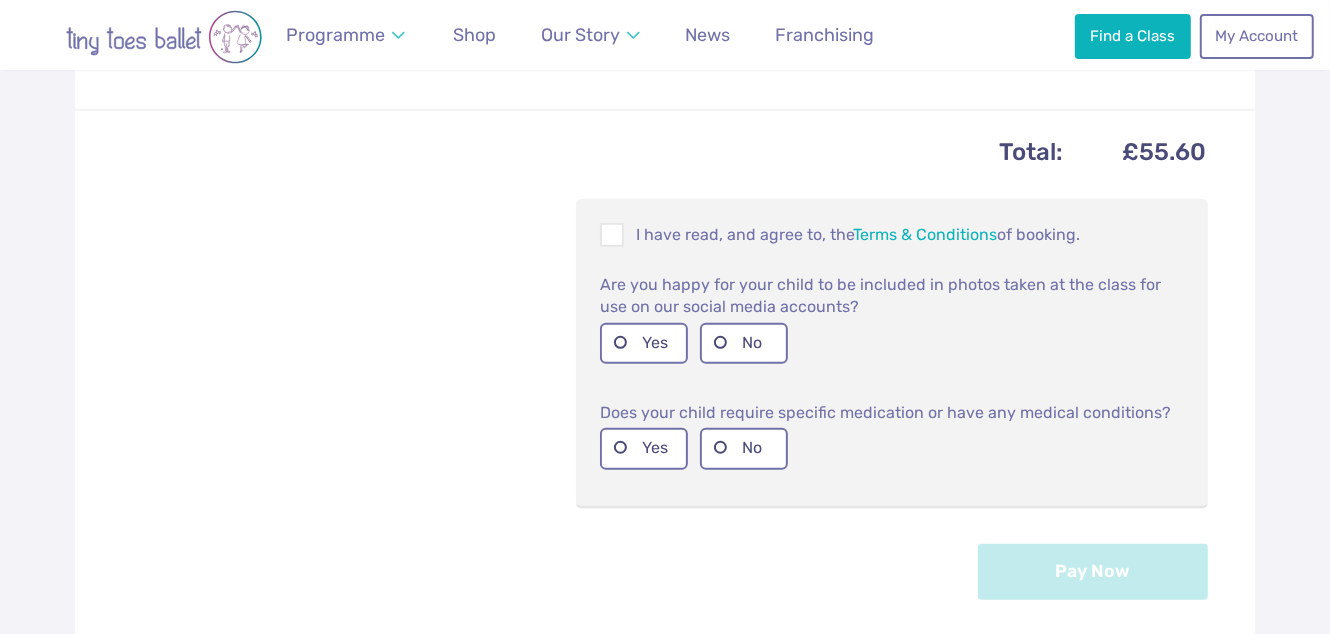 scroll, scrollTop: 699, scrollLeft: 0, axis: vertical 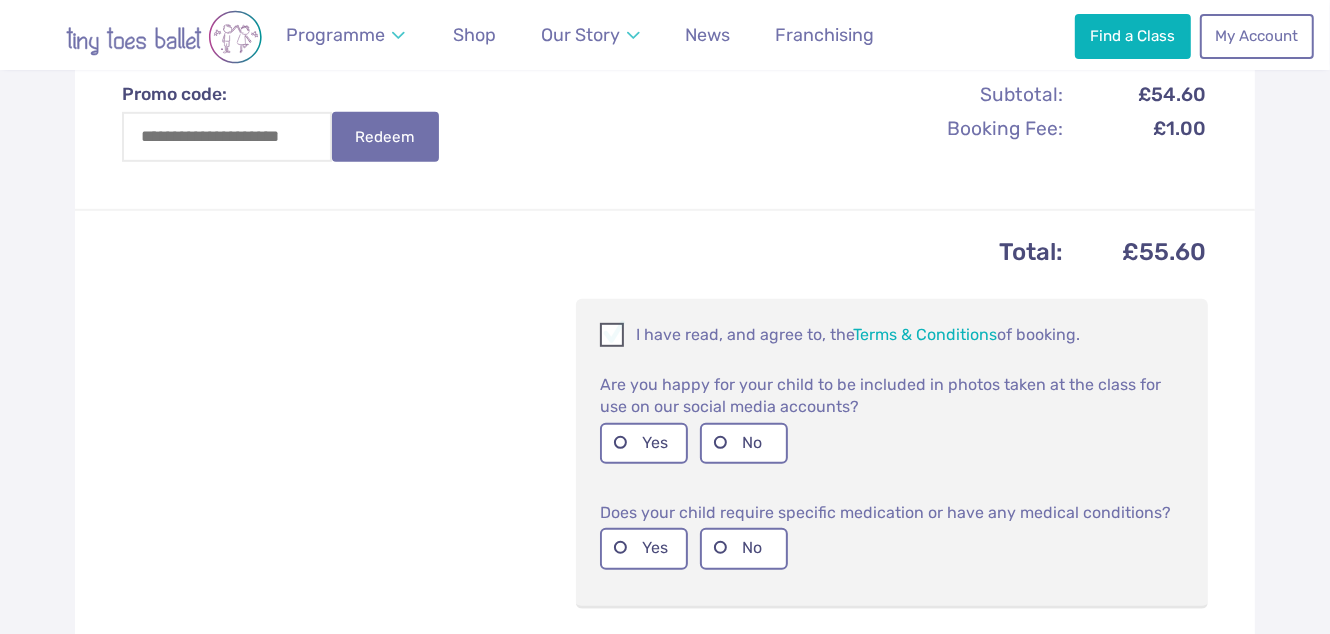 click at bounding box center [613, 338] 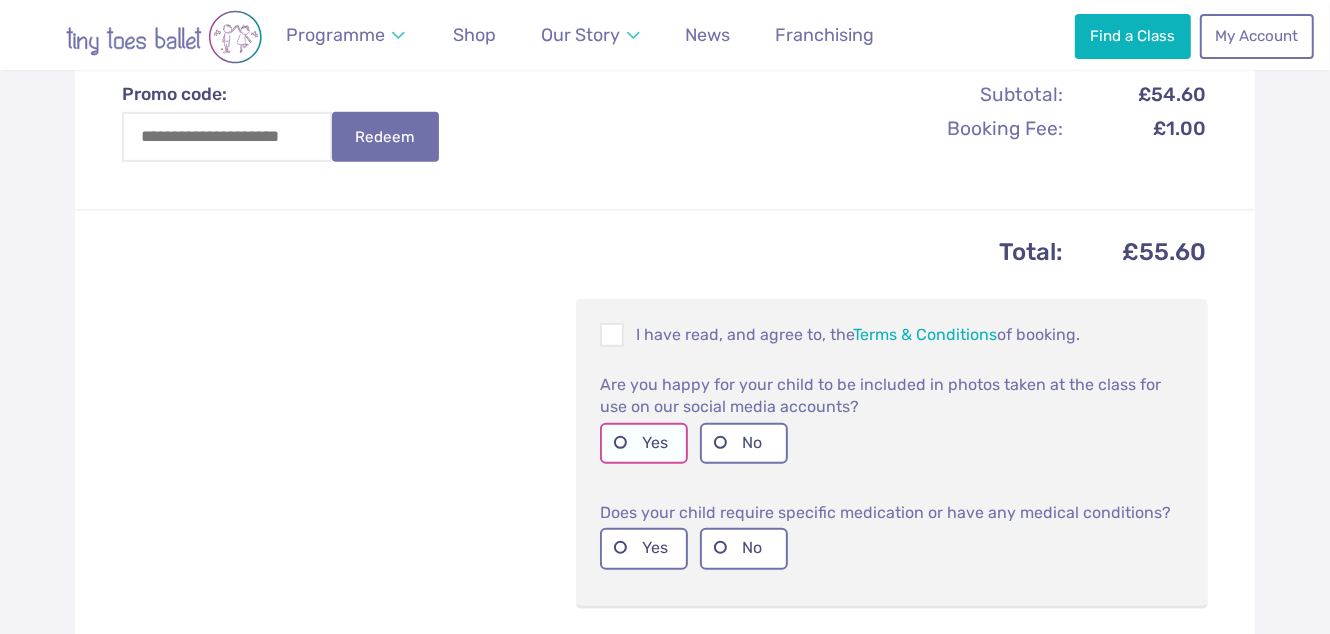 click on "Yes" at bounding box center (644, 443) 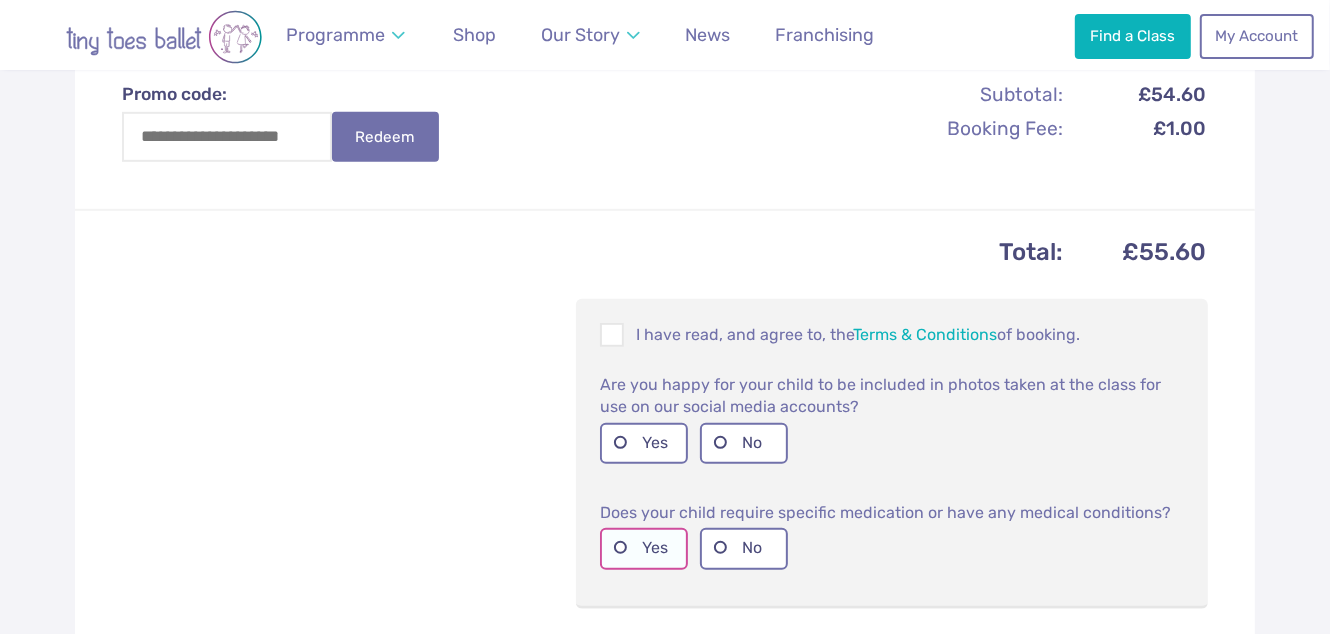 click on "Yes" at bounding box center [644, 548] 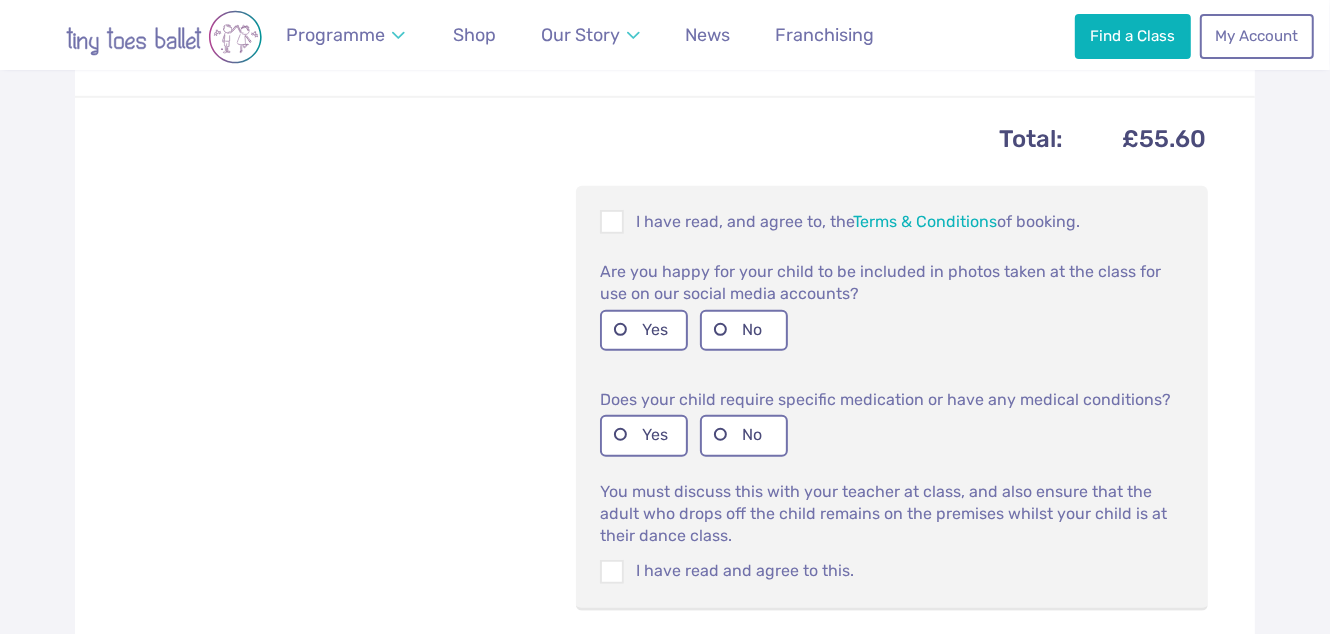 scroll, scrollTop: 999, scrollLeft: 0, axis: vertical 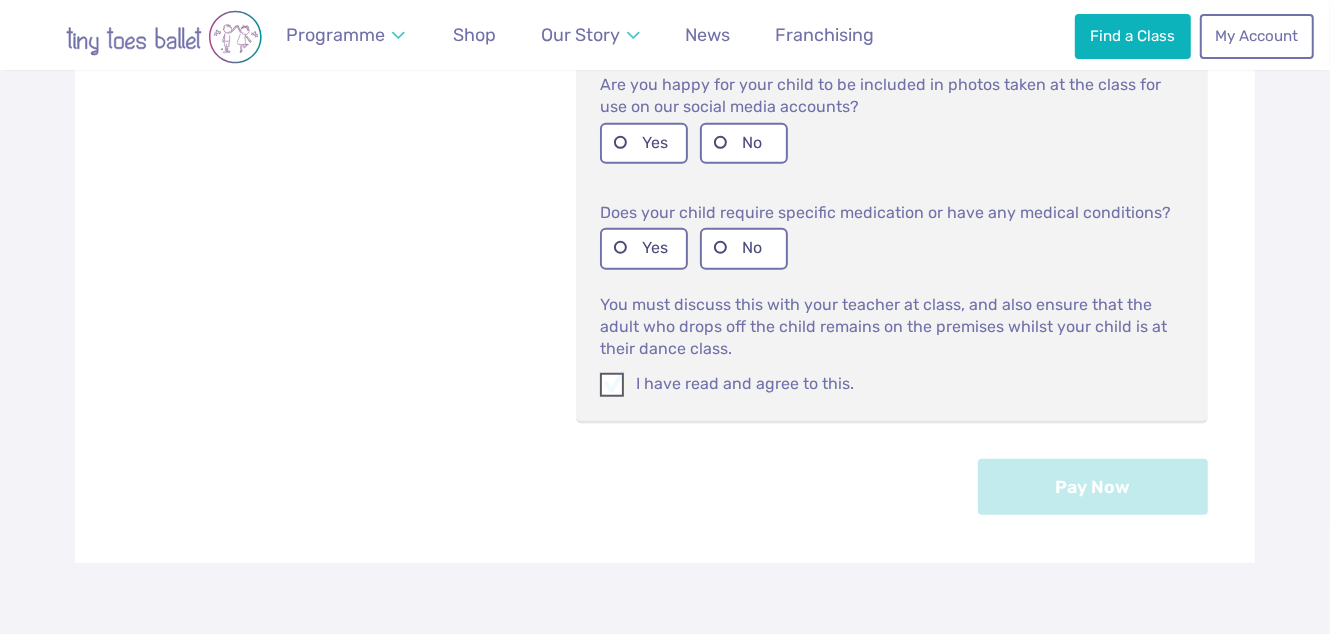 click at bounding box center [613, 388] 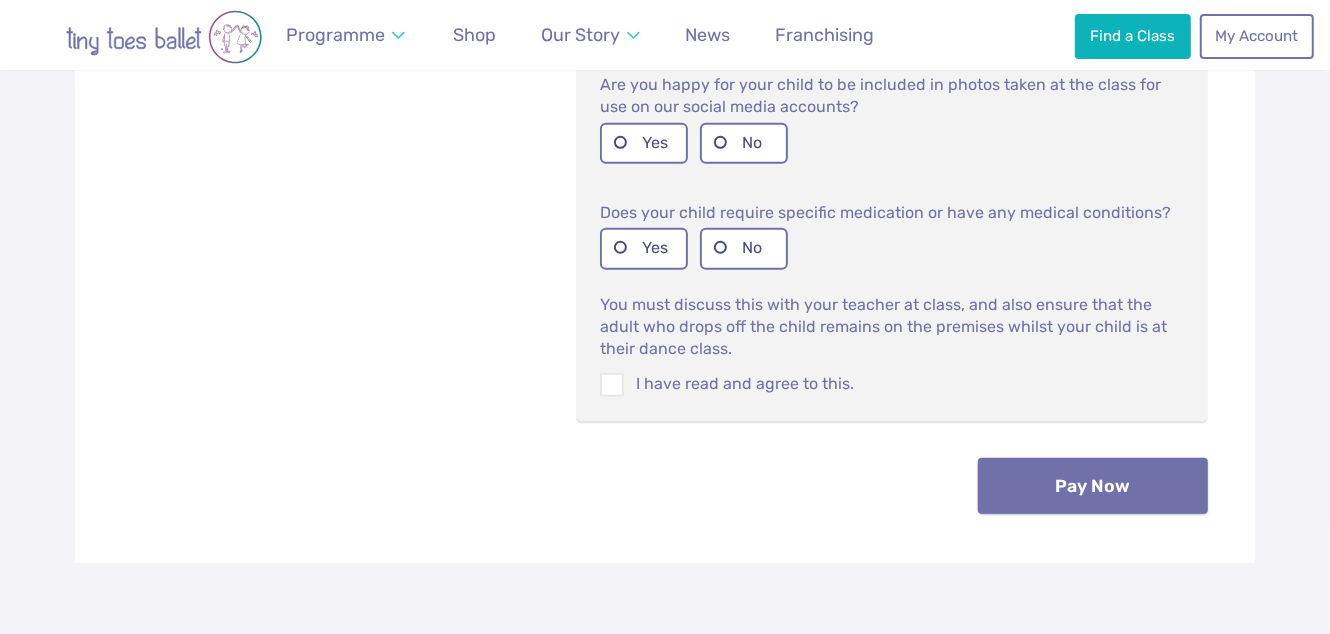 click on "Pay Now" at bounding box center (1093, 486) 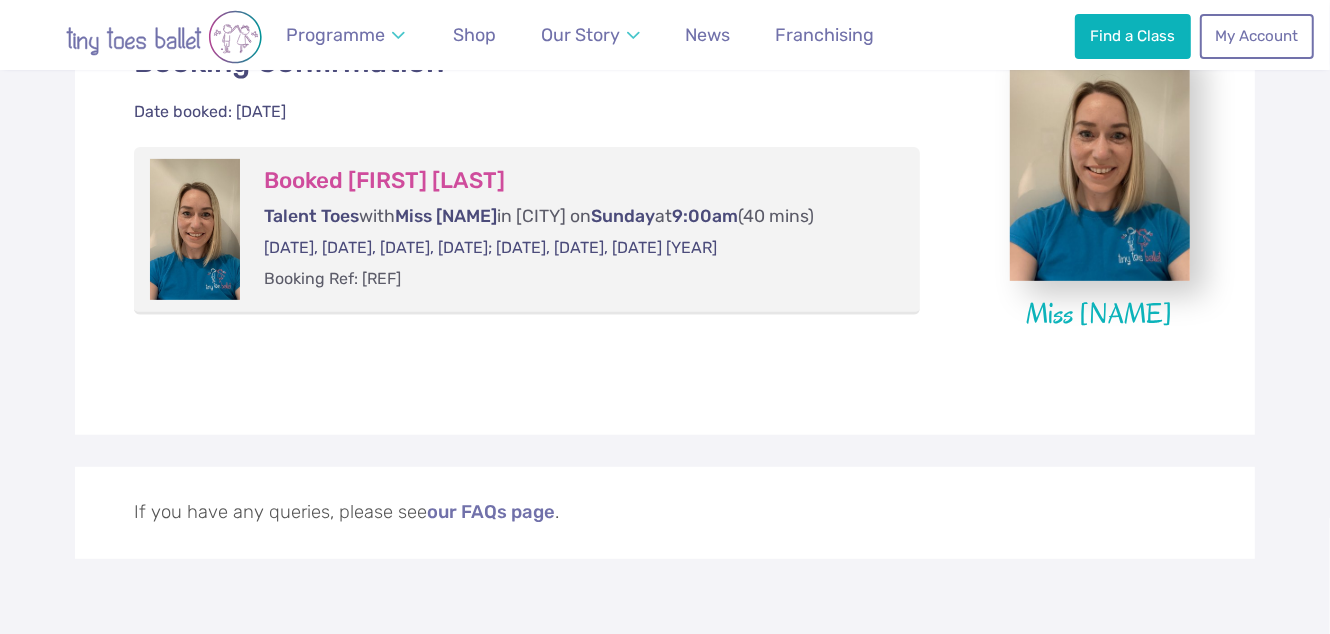 scroll, scrollTop: 399, scrollLeft: 0, axis: vertical 